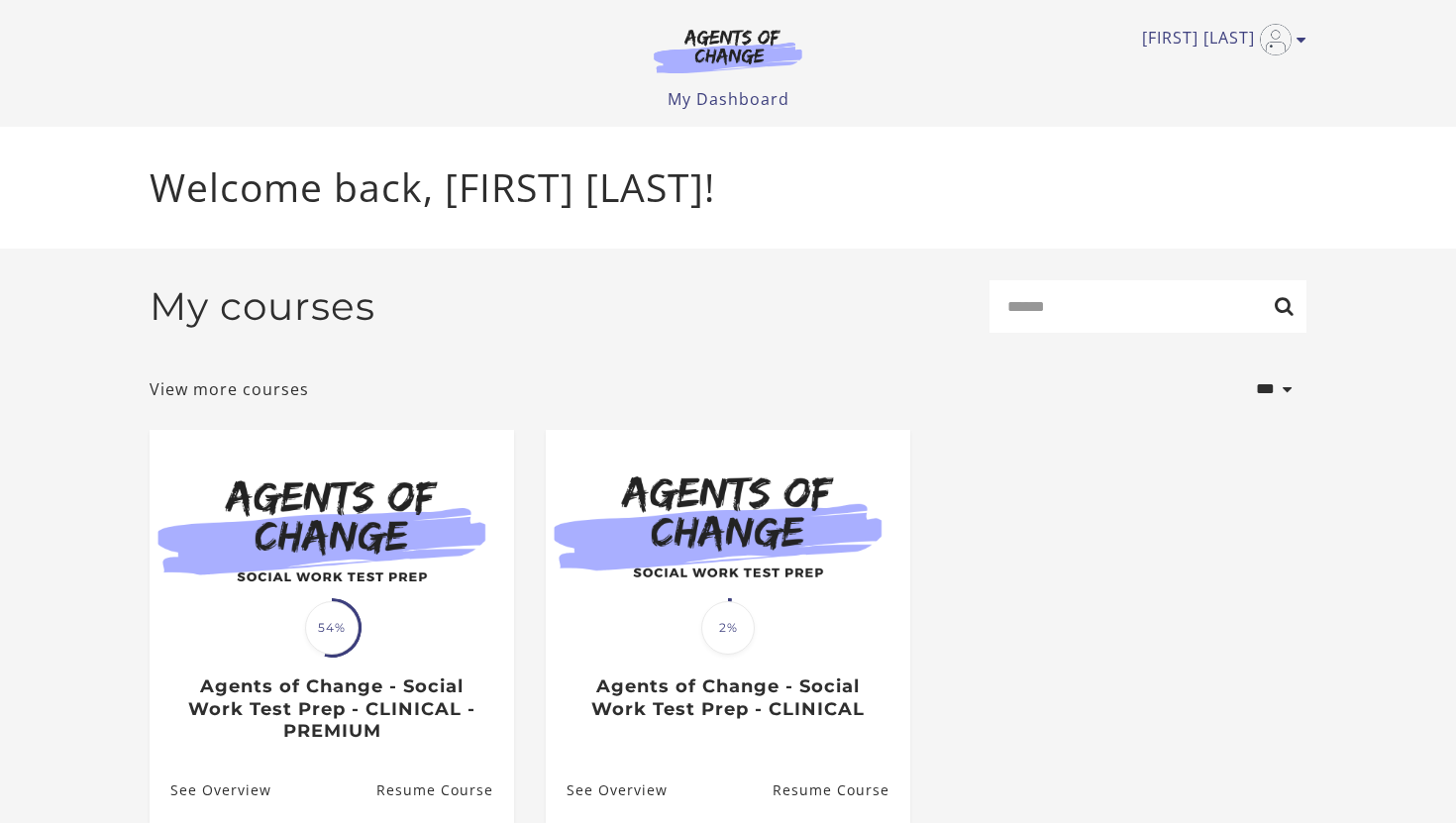 scroll, scrollTop: 0, scrollLeft: 0, axis: both 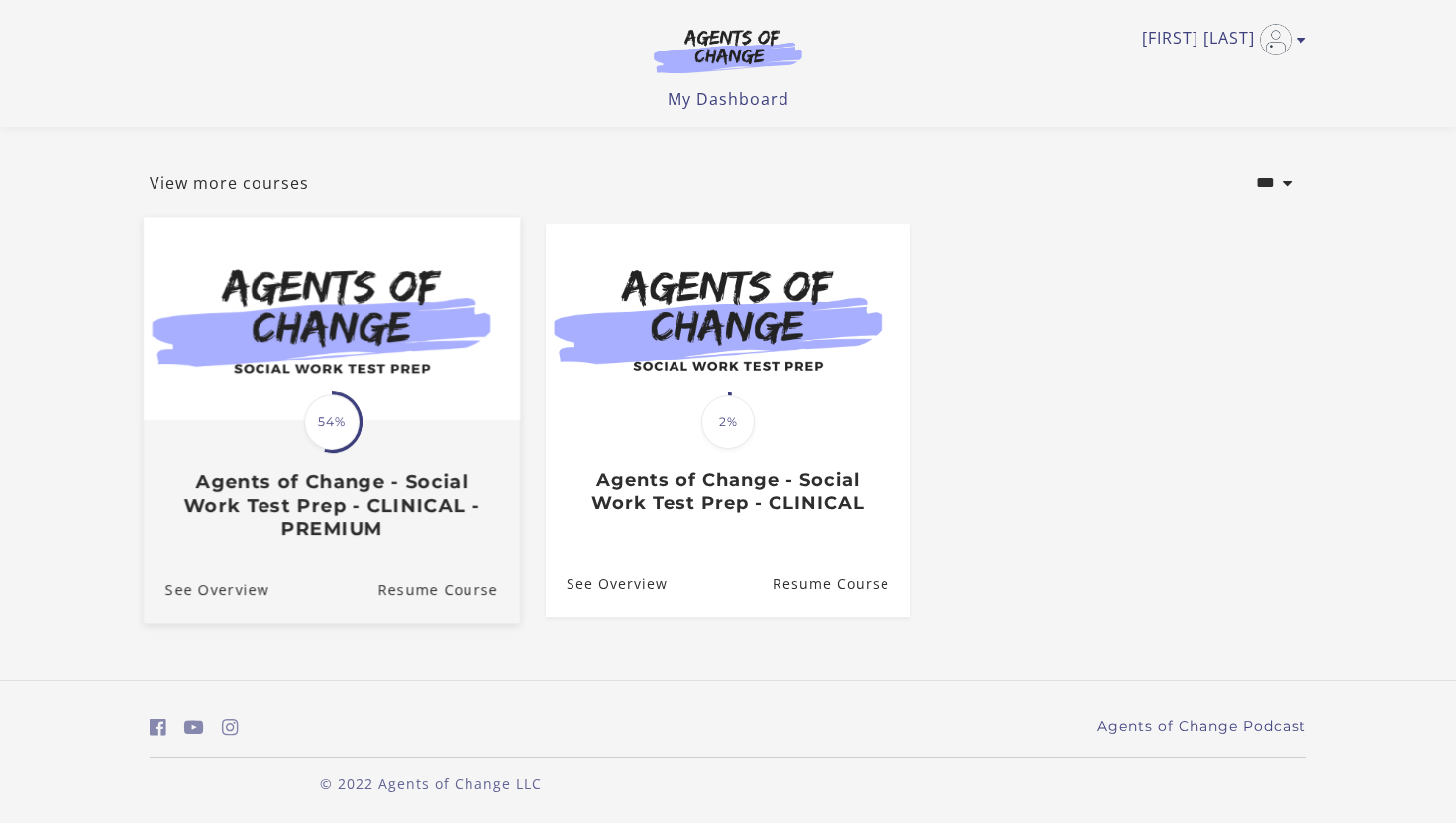 click on "Agents of Change - Social Work Test Prep - CLINICAL - PREMIUM" at bounding box center (332, 506) 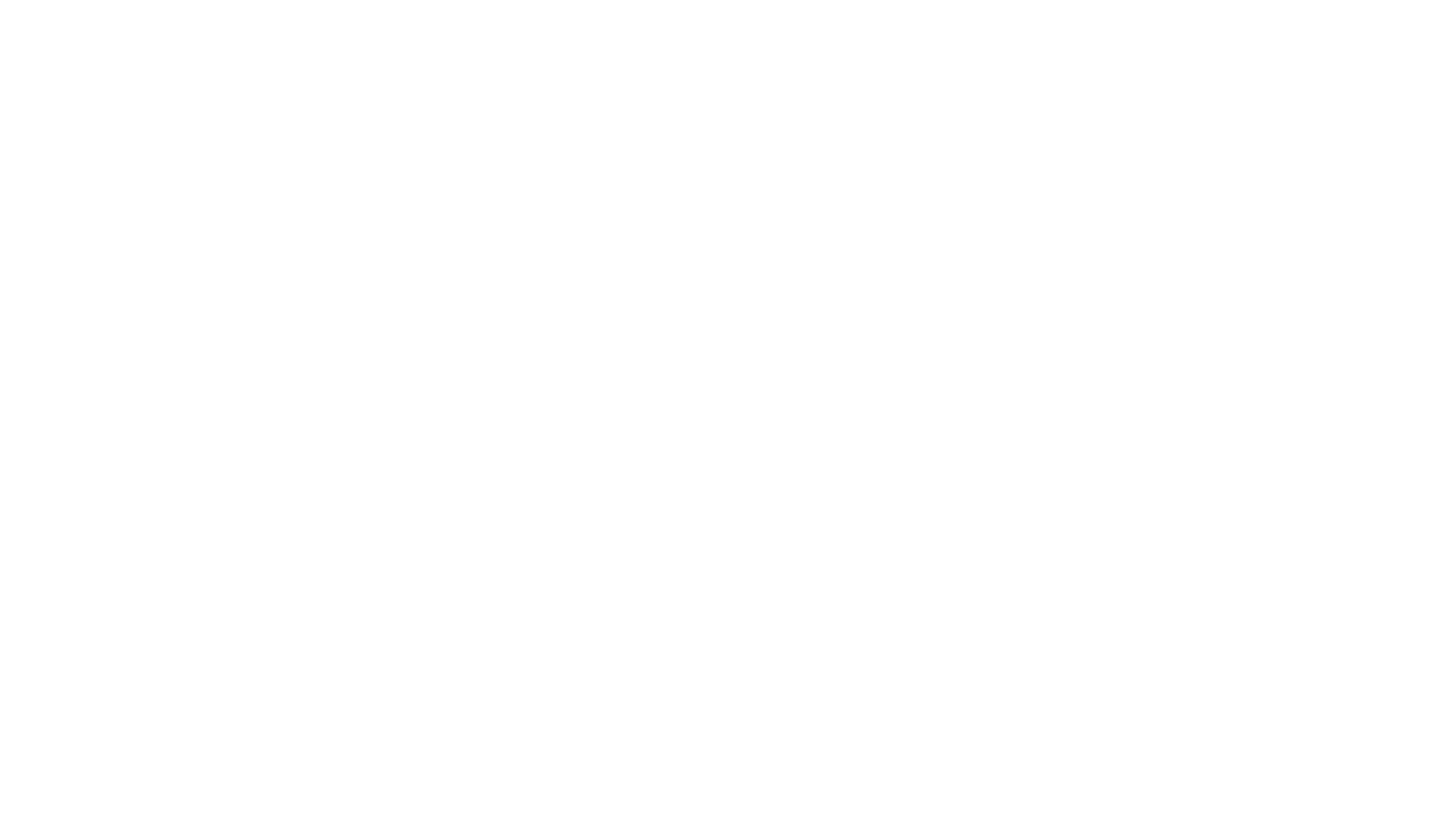 scroll, scrollTop: 0, scrollLeft: 0, axis: both 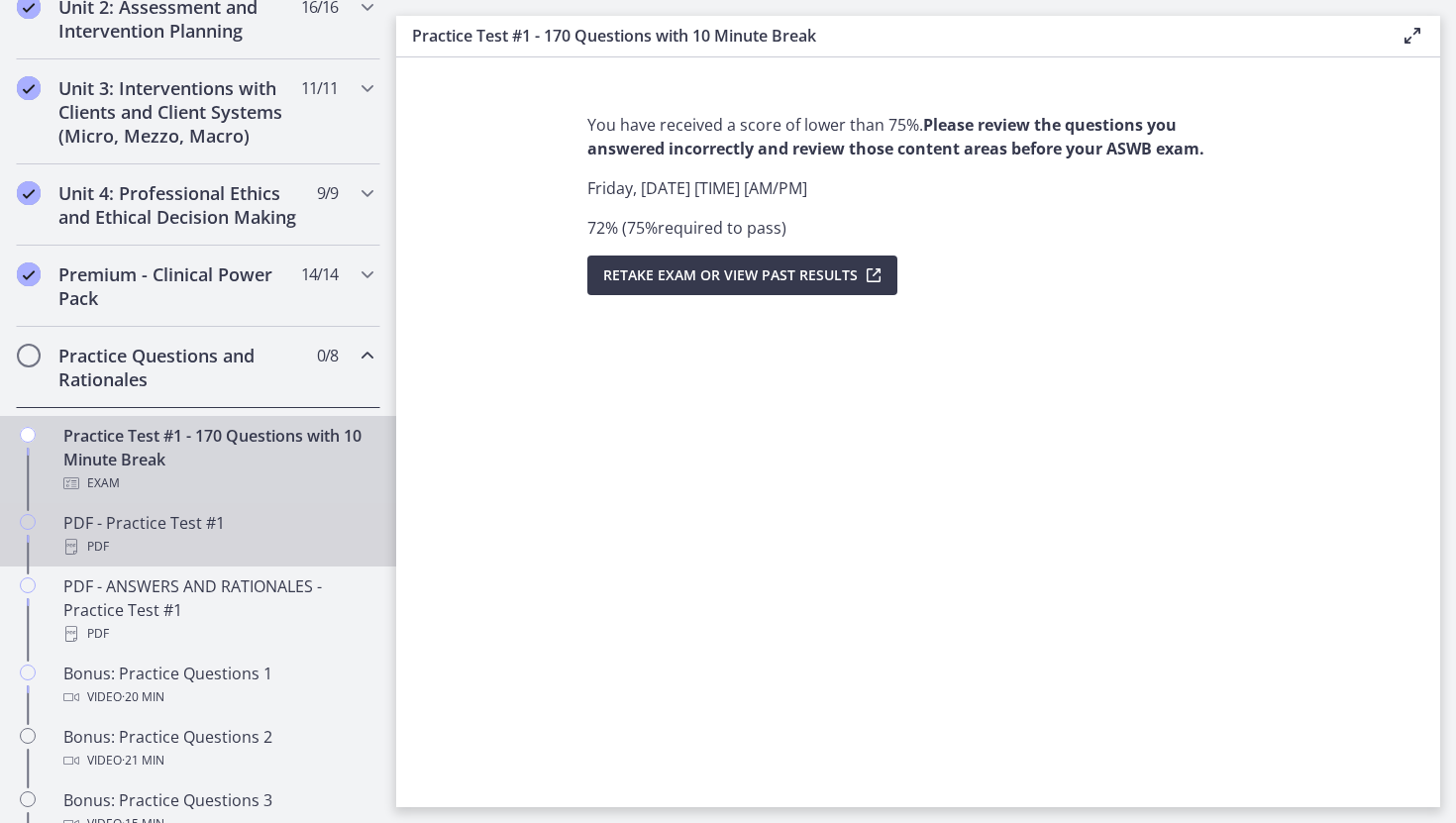 click on "PDF" at bounding box center [218, 547] 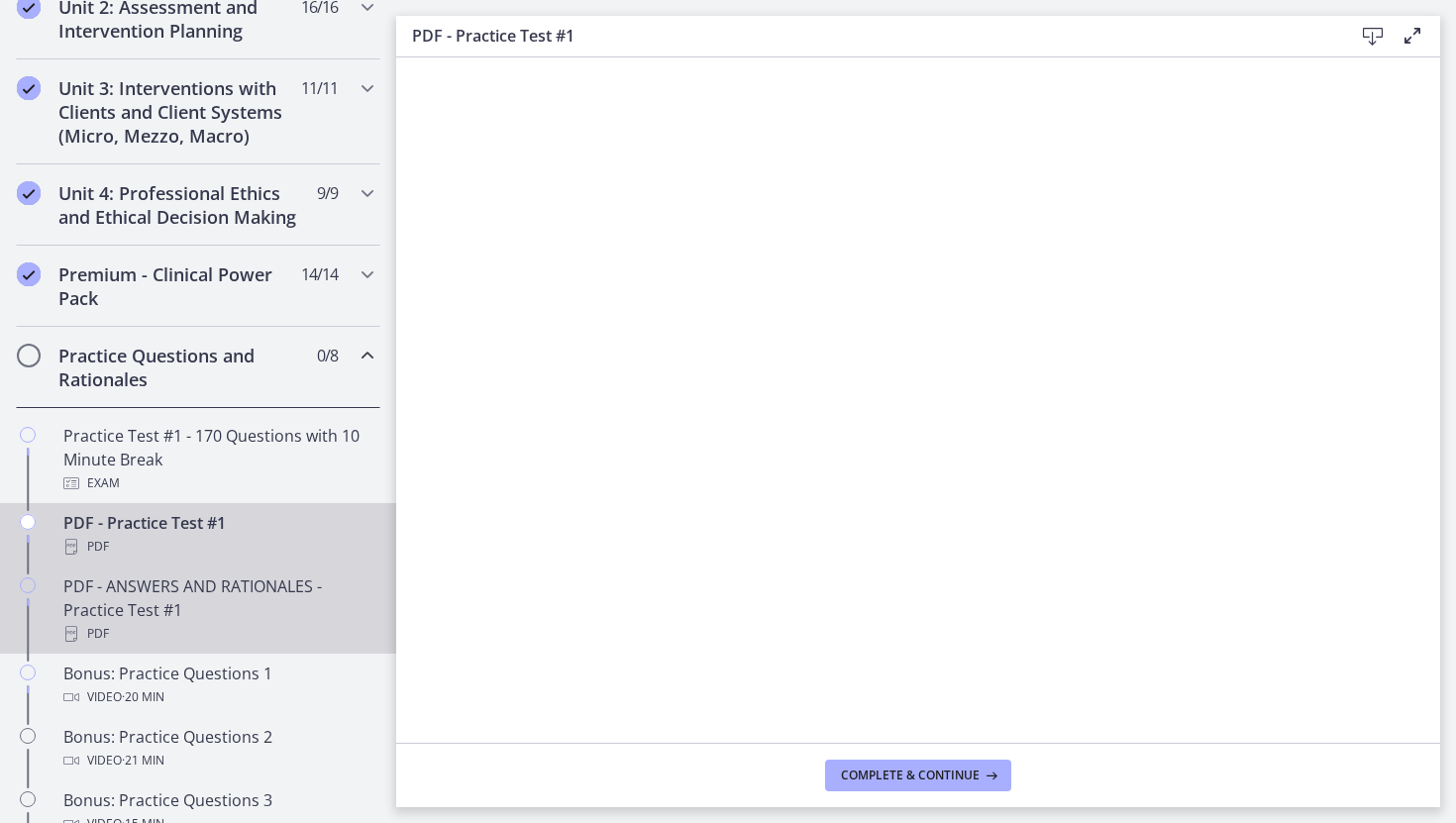 click on "PDF" at bounding box center [218, 634] 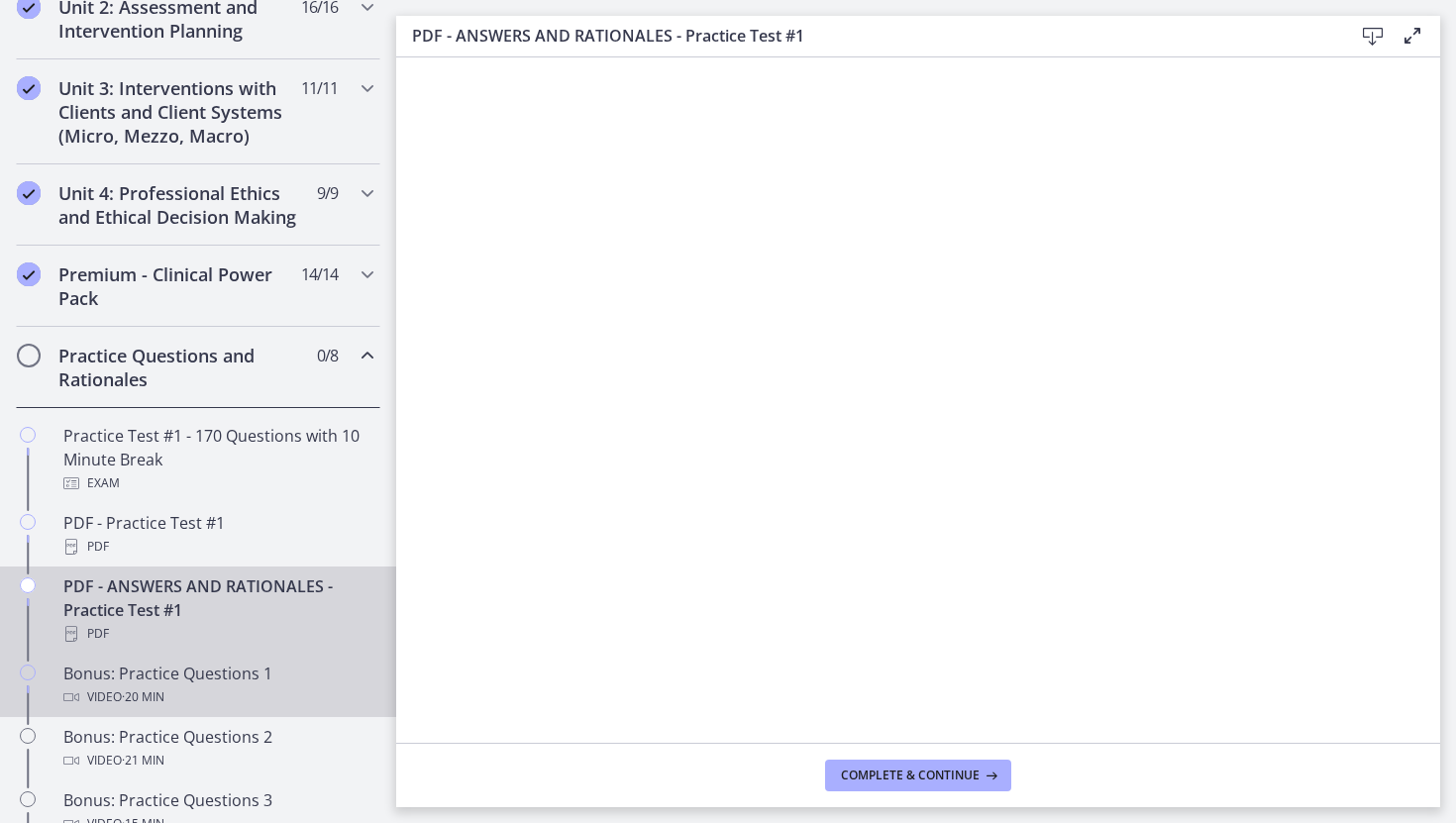 click on "Bonus: Practice Questions 1
Video
·  20 min" at bounding box center (198, 685) 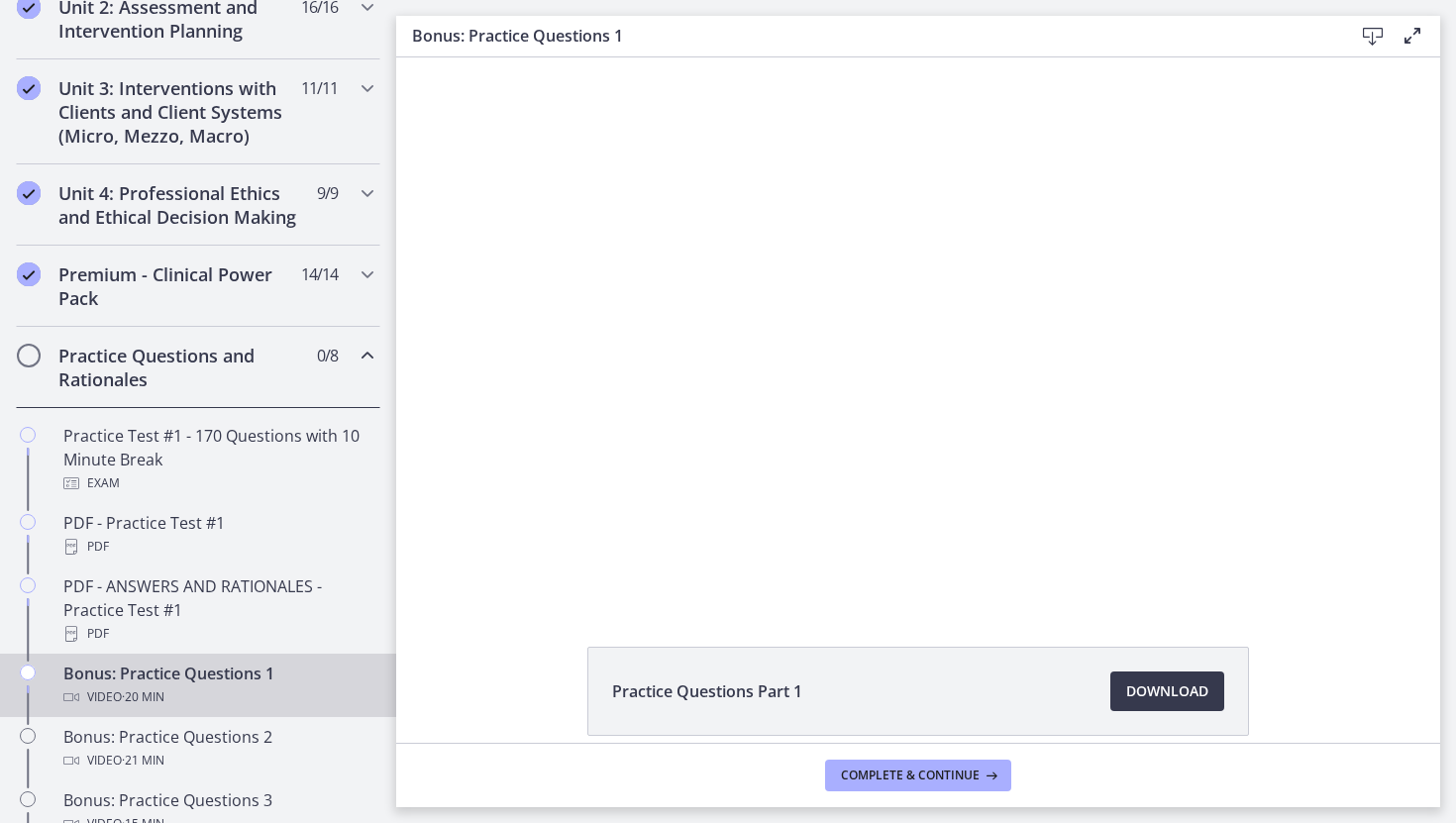 scroll, scrollTop: 0, scrollLeft: 0, axis: both 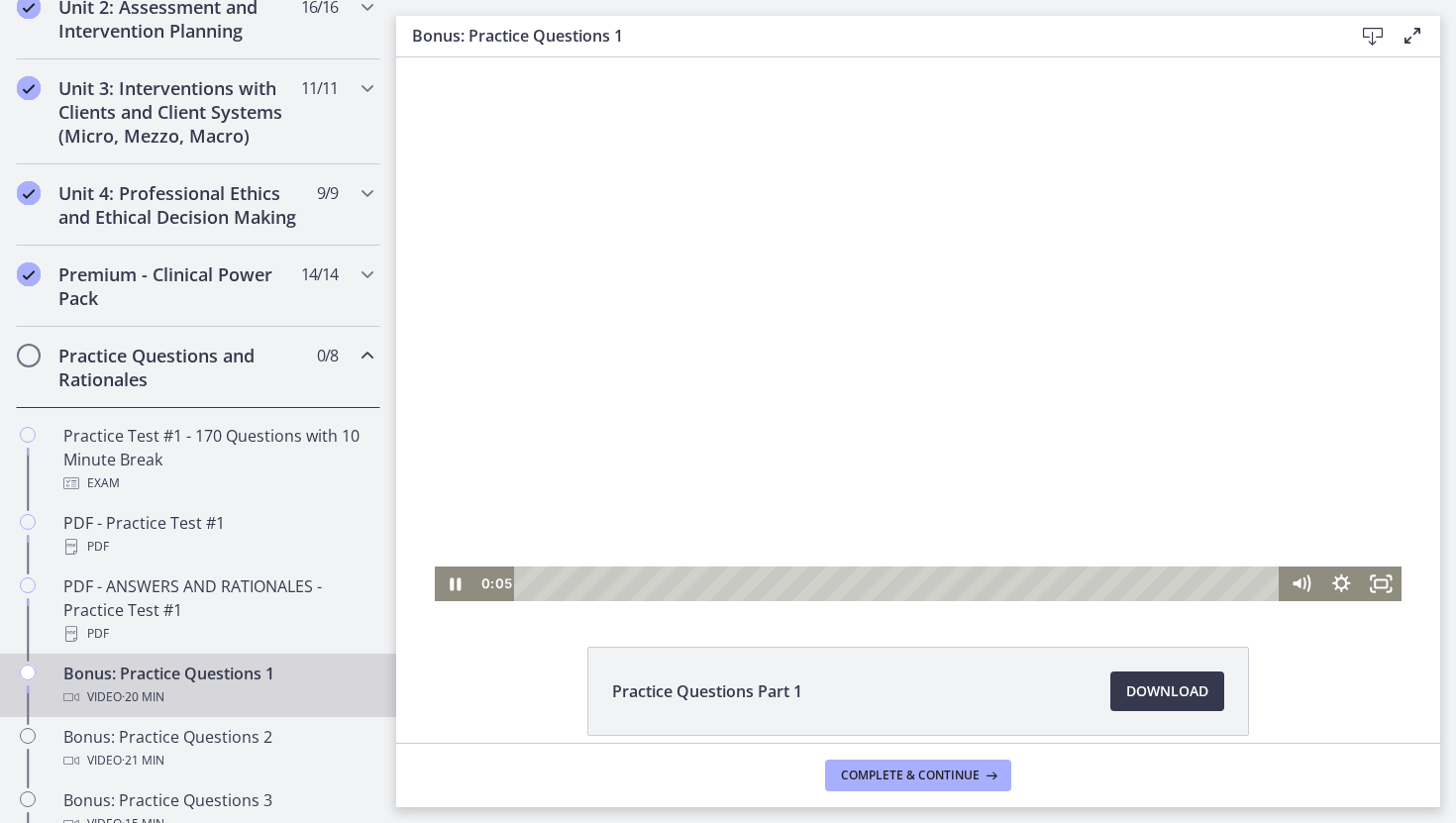 click at bounding box center [918, 329] 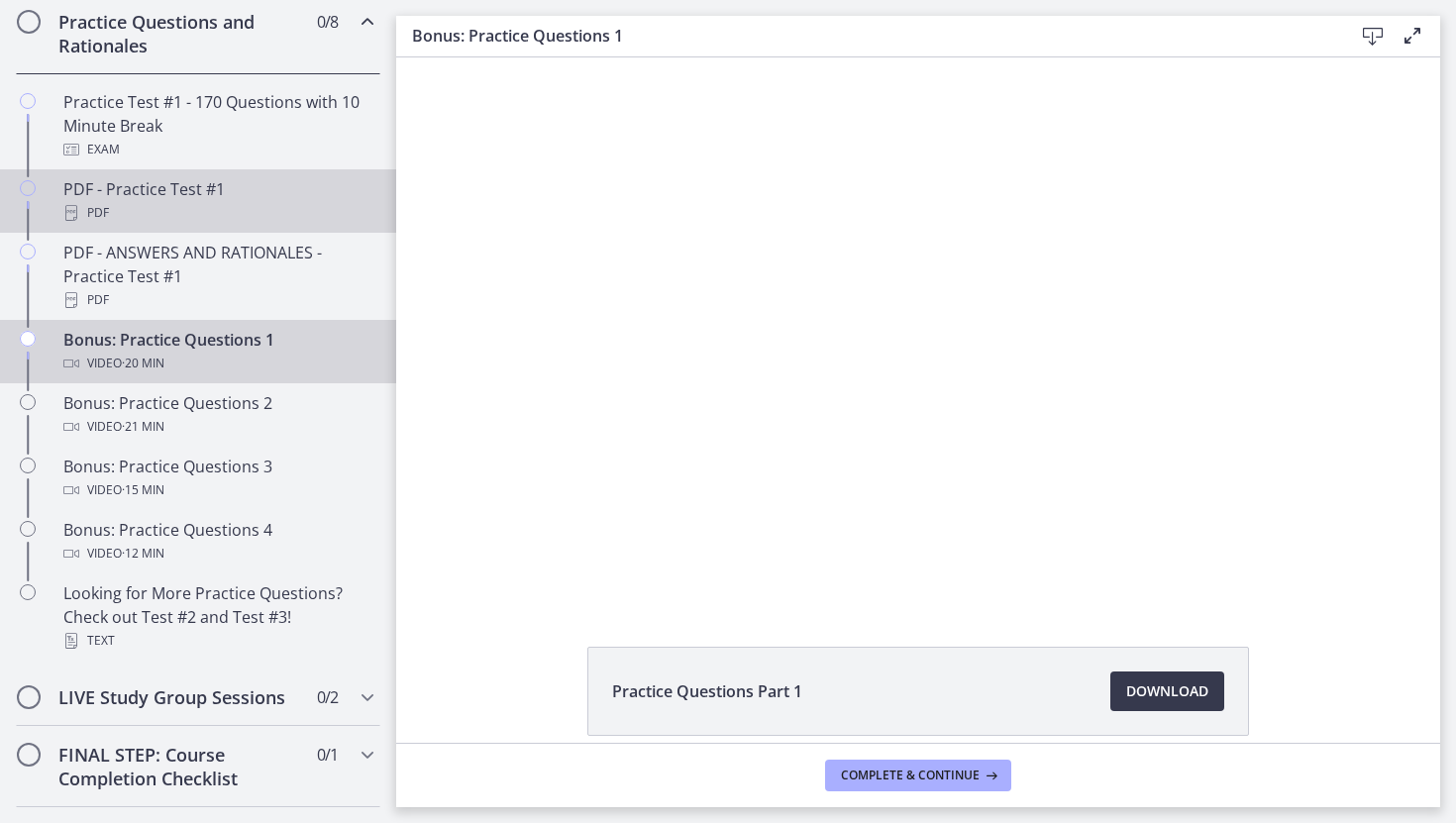 scroll, scrollTop: 1054, scrollLeft: 0, axis: vertical 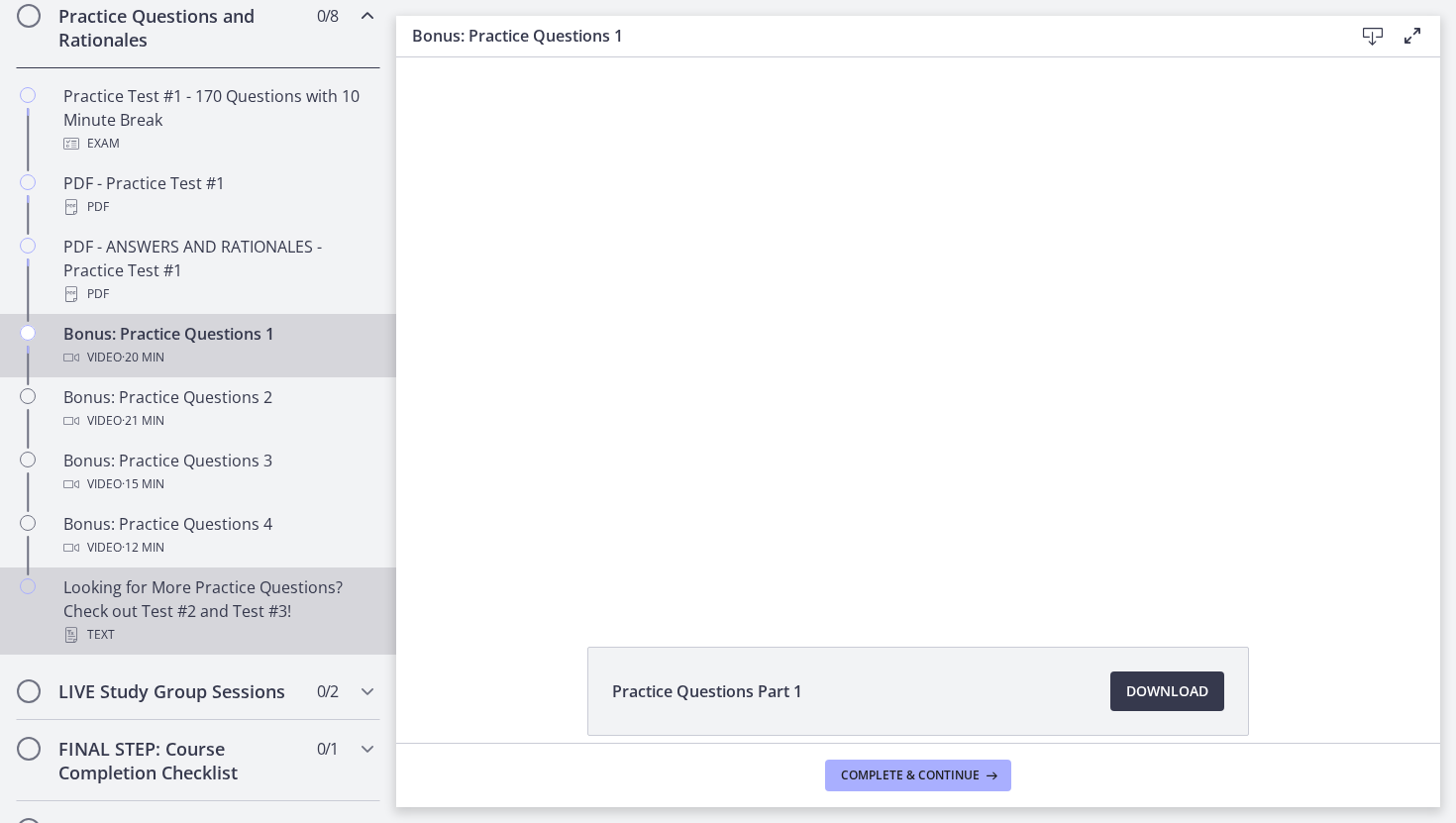 click on "Looking for More Practice Questions? Check out Test #2 and Test #3!
Text" at bounding box center (218, 611) 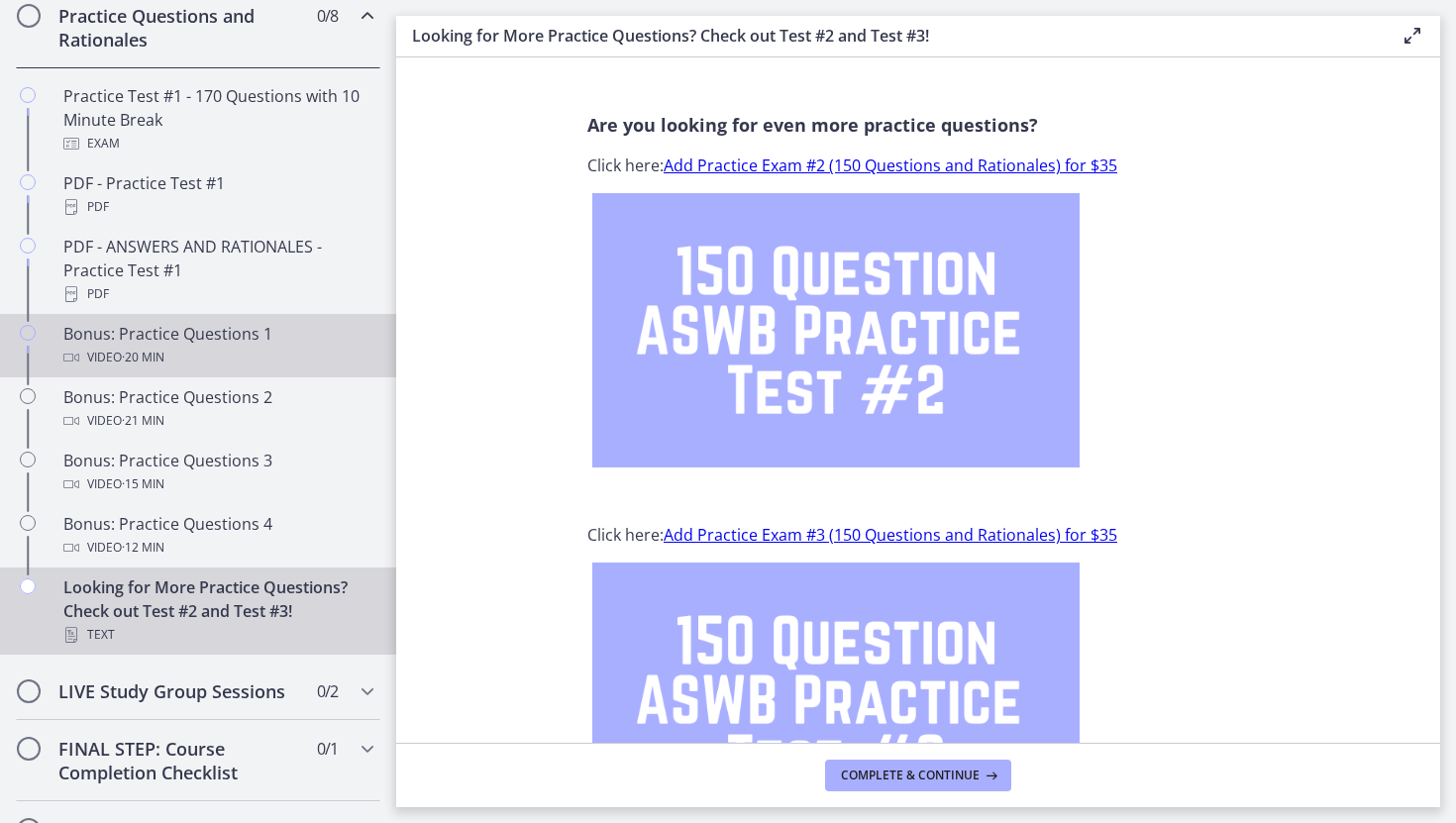click on "Bonus: Practice Questions 1
Video
·  20 min" at bounding box center [218, 346] 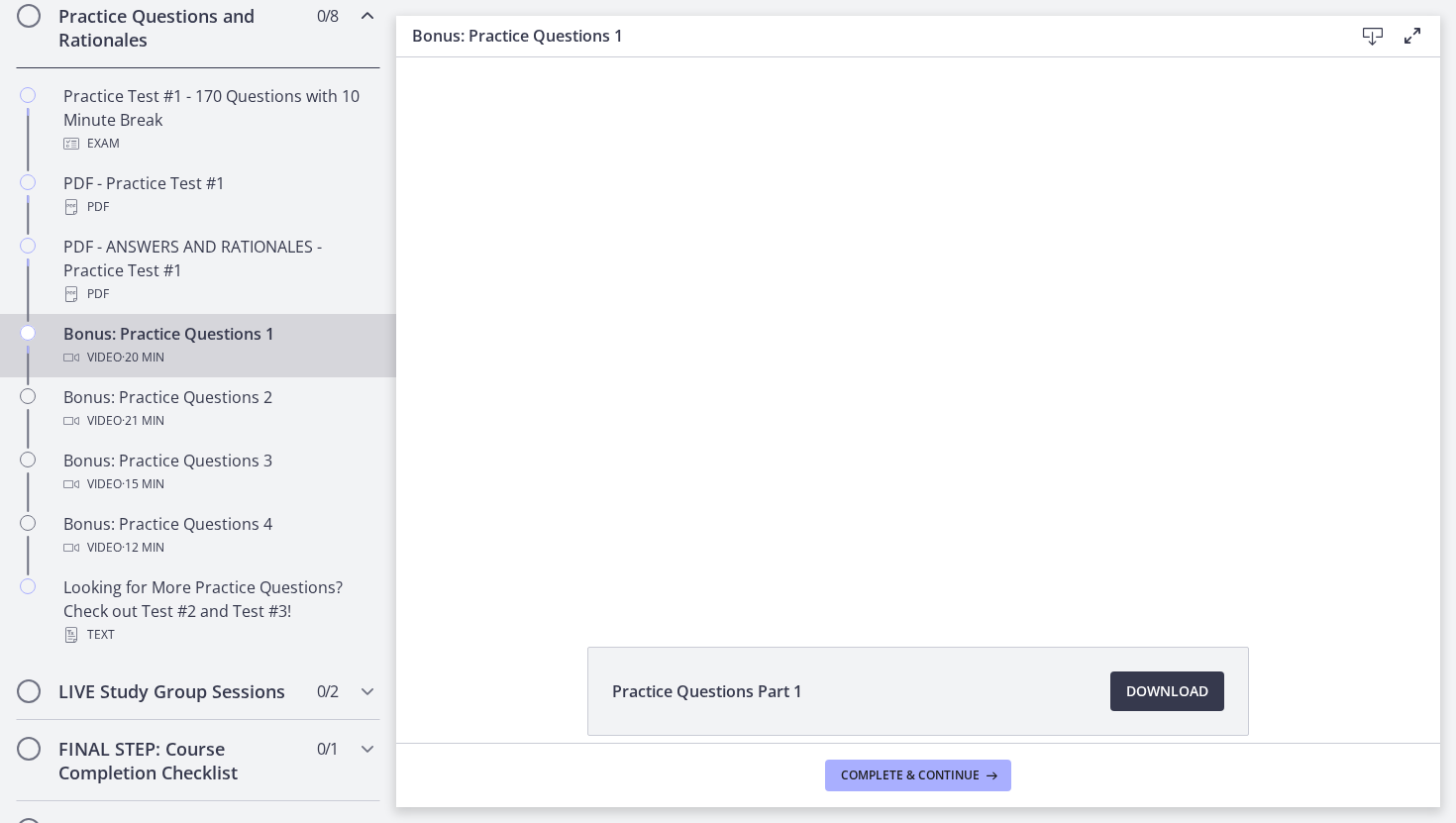scroll, scrollTop: 0, scrollLeft: 0, axis: both 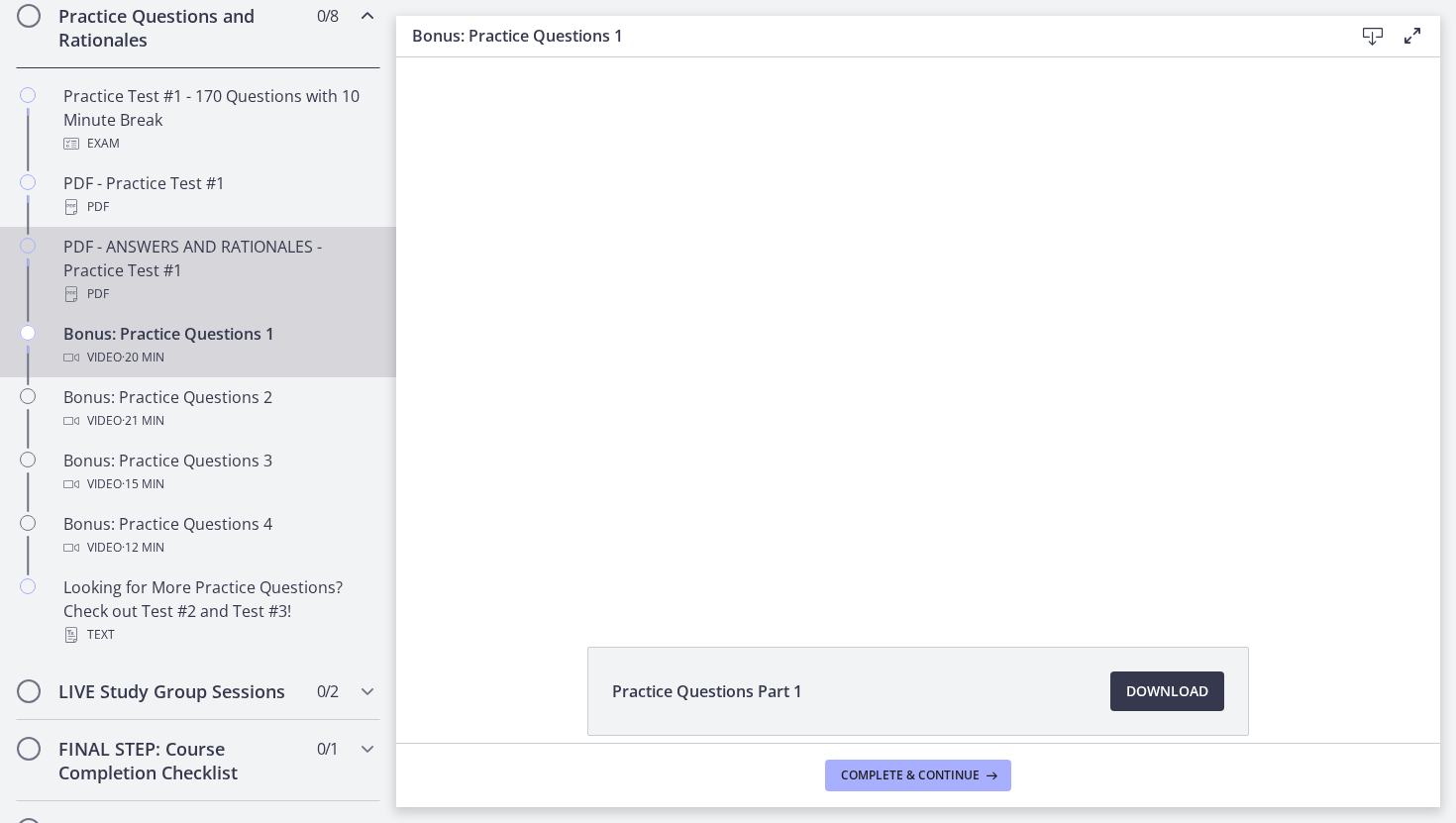 click on "PDF - ANSWERS AND RATIONALES - Practice Test #1
PDF" at bounding box center (218, 270) 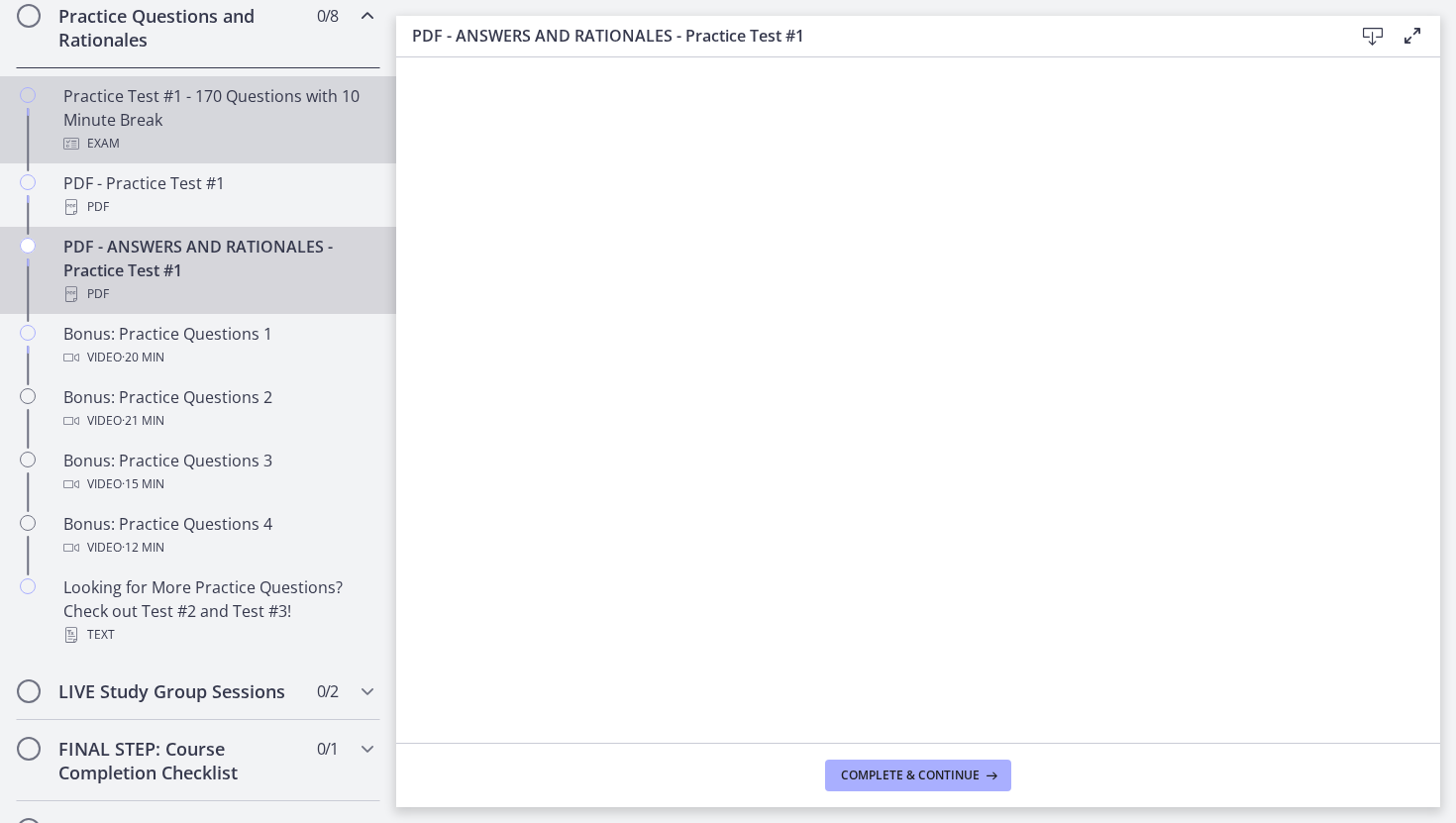 click on "Practice Test #1 - 170 Questions with 10 Minute Break
Exam" at bounding box center [218, 120] 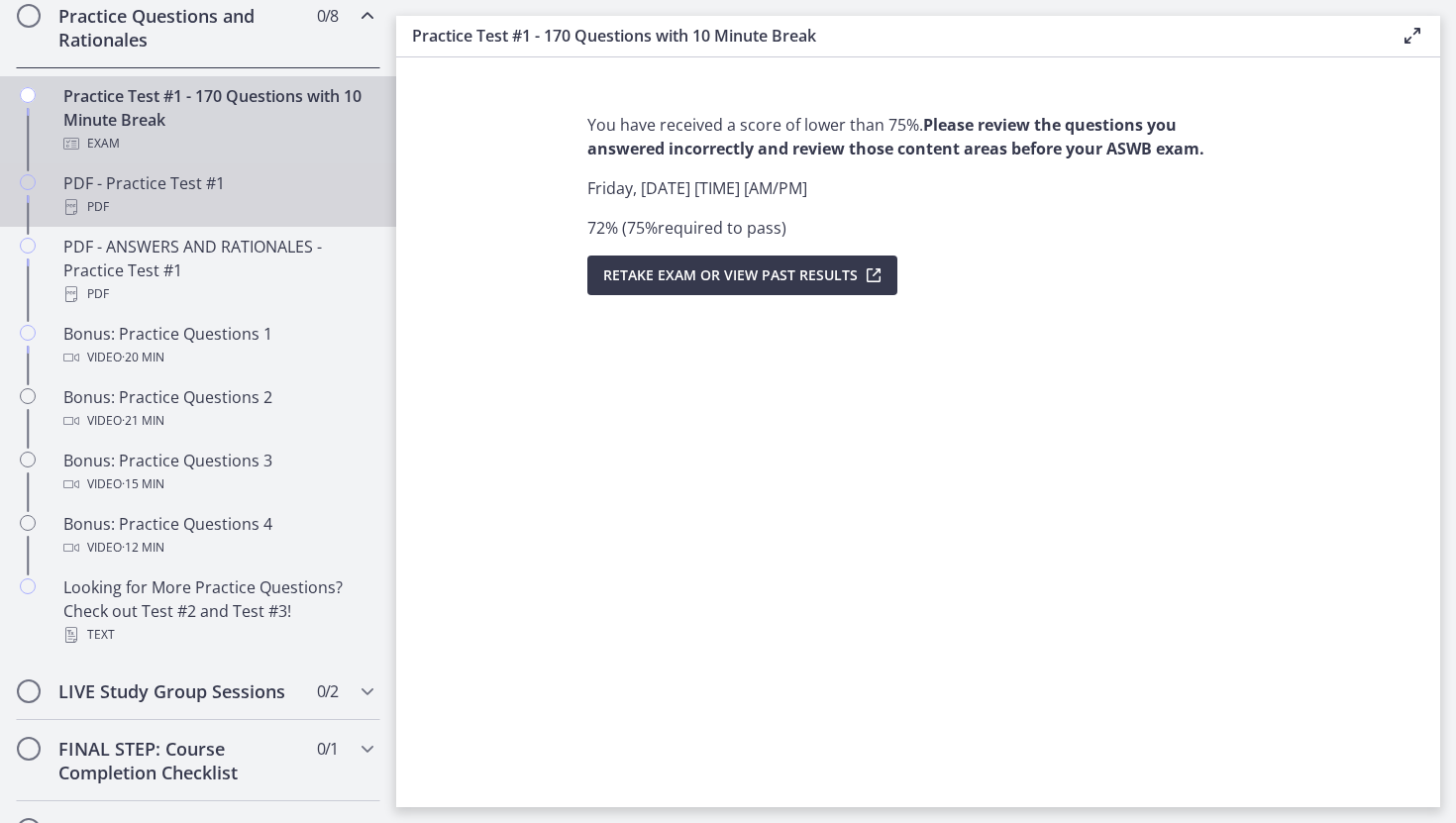 click on "PDF" at bounding box center (218, 207) 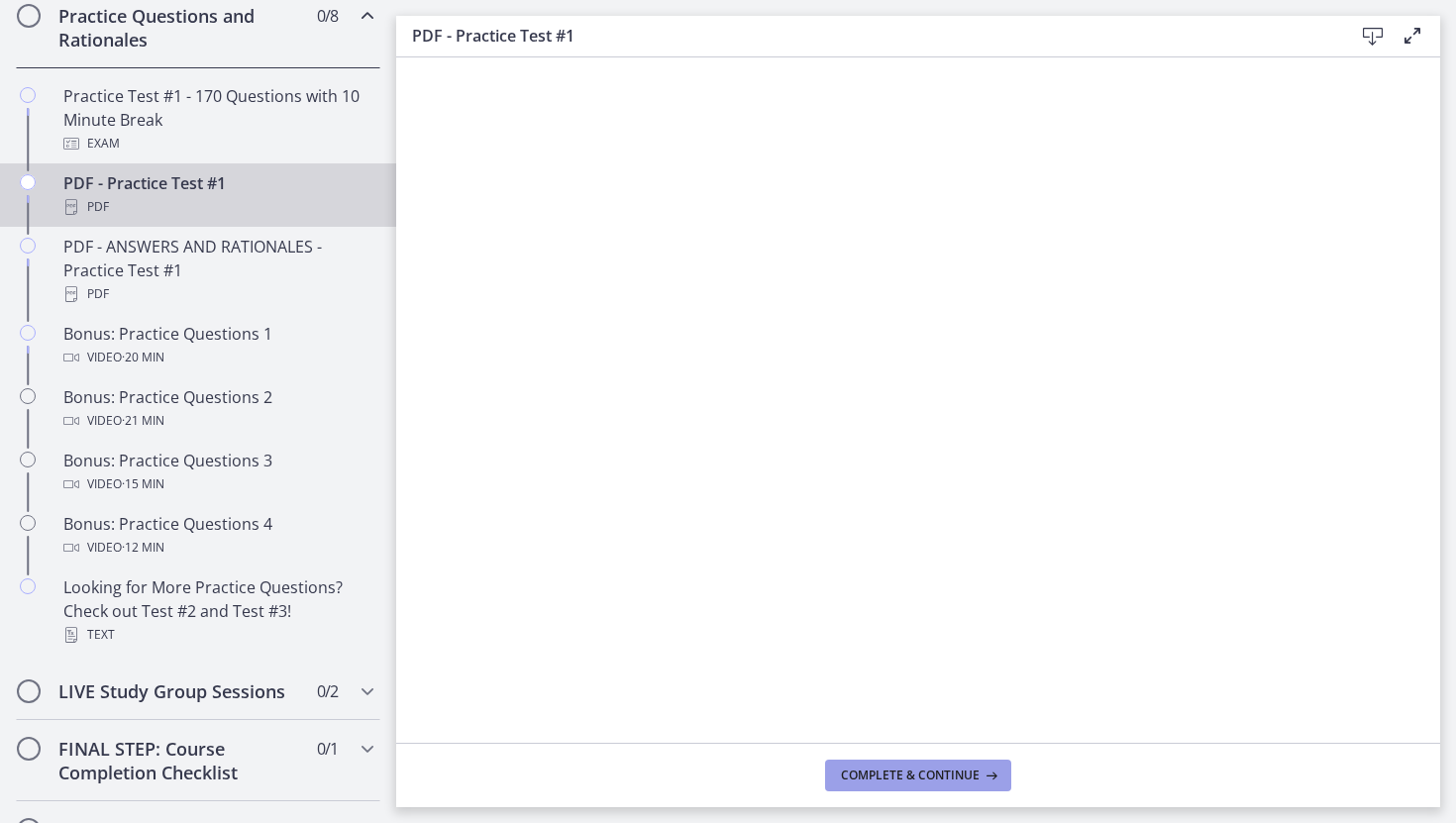 click on "Complete & continue" at bounding box center (910, 775) 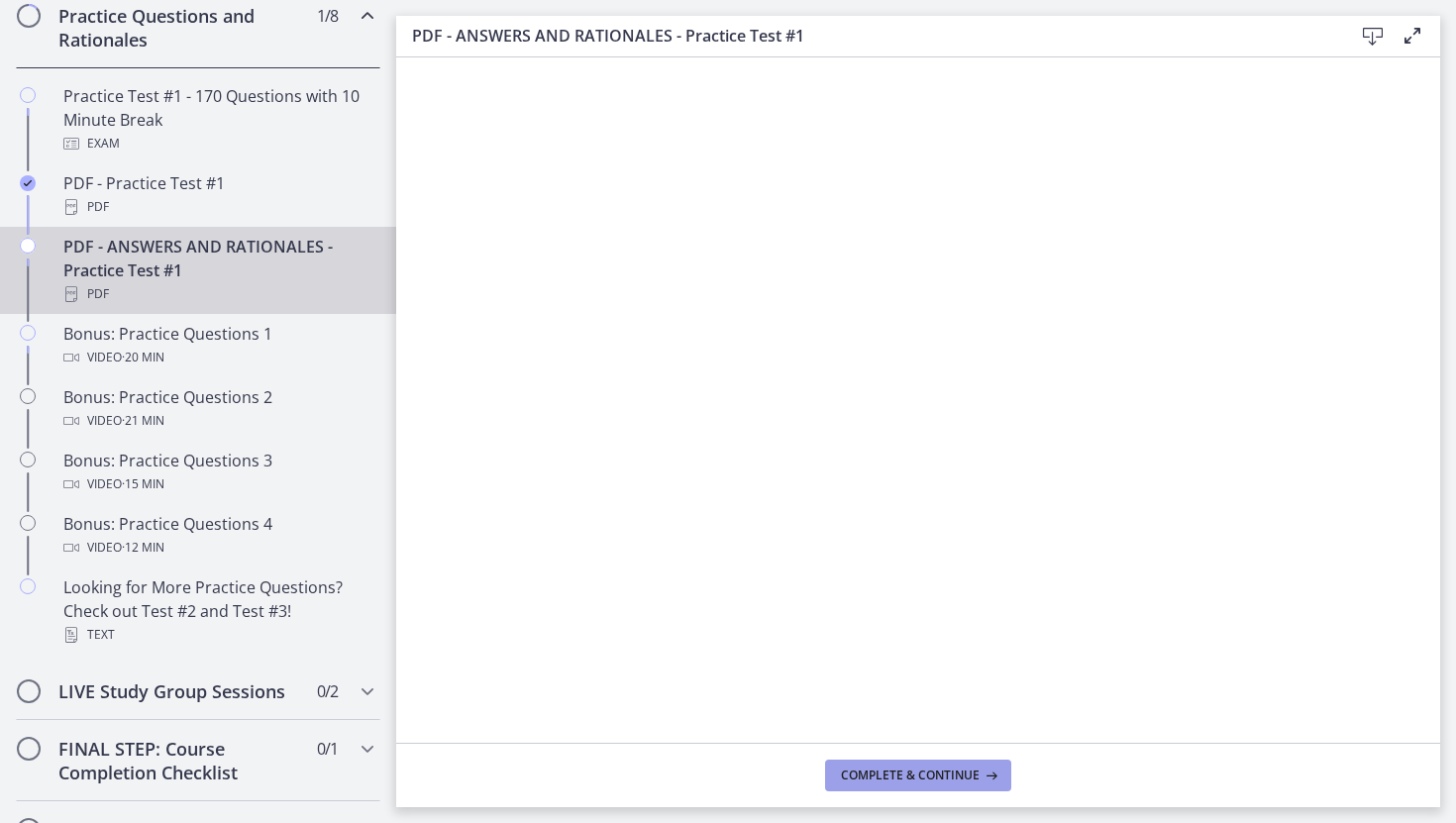 click on "Complete & continue" at bounding box center [910, 775] 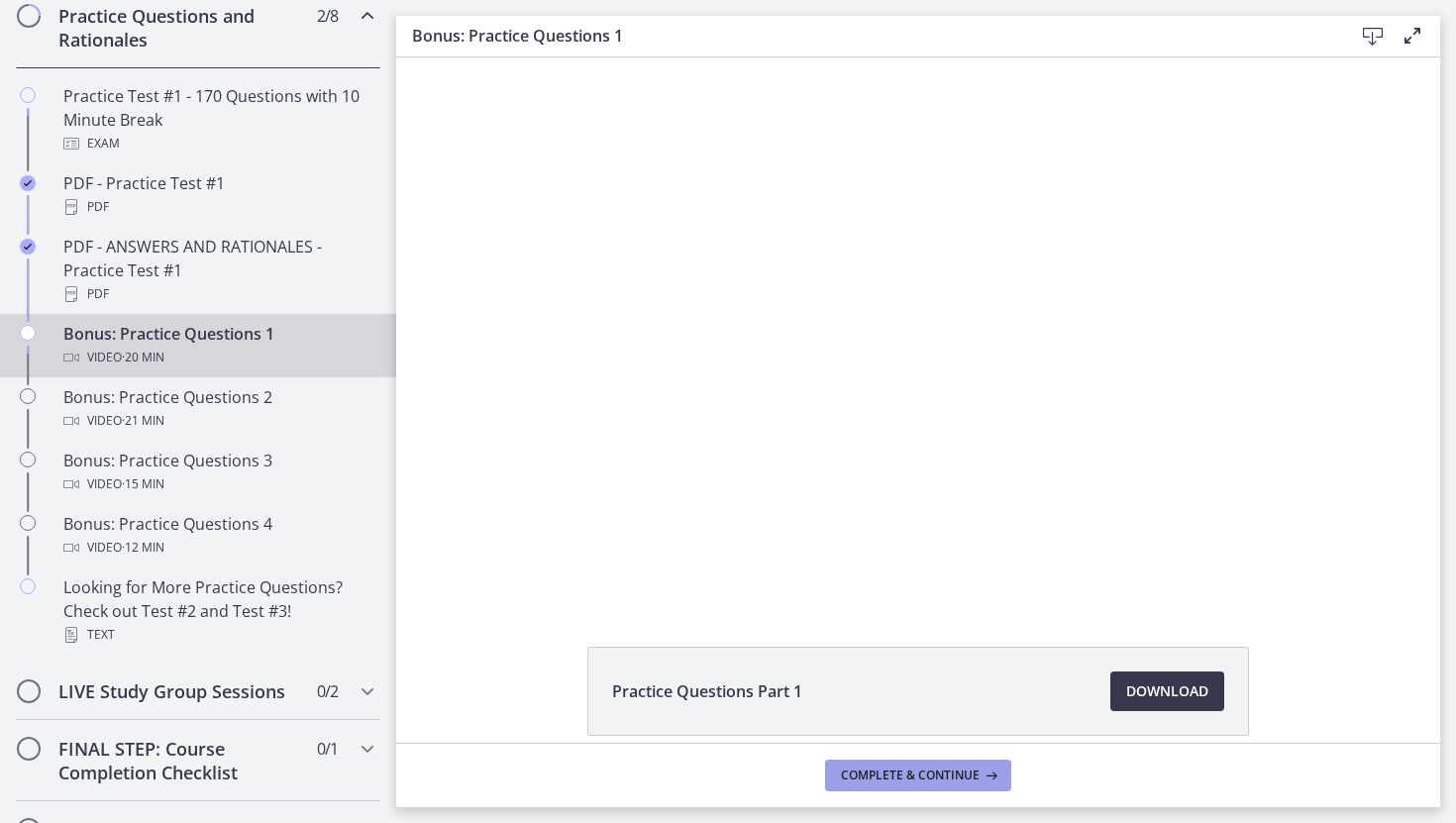 scroll, scrollTop: 0, scrollLeft: 0, axis: both 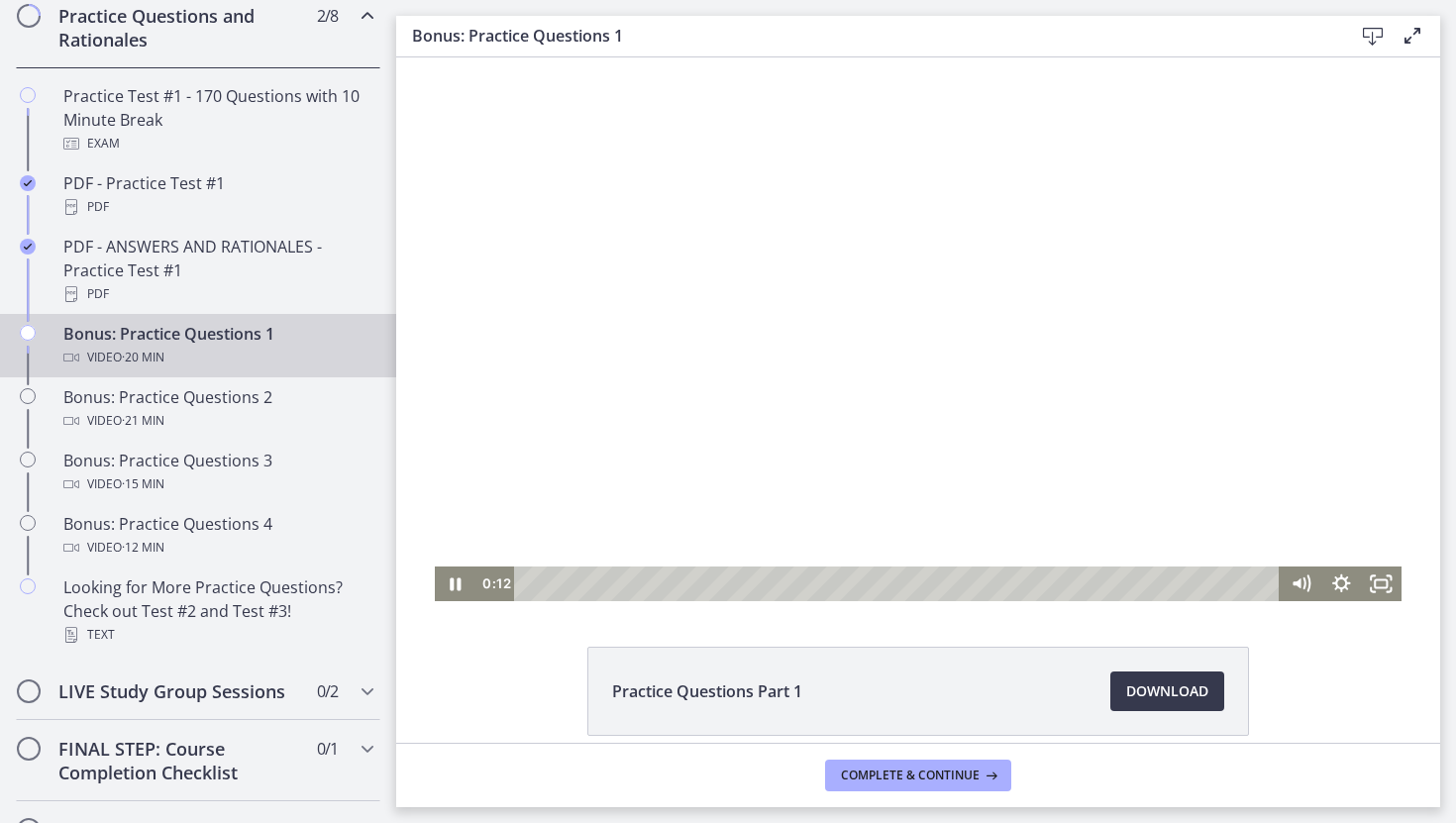 click at bounding box center [918, 329] 